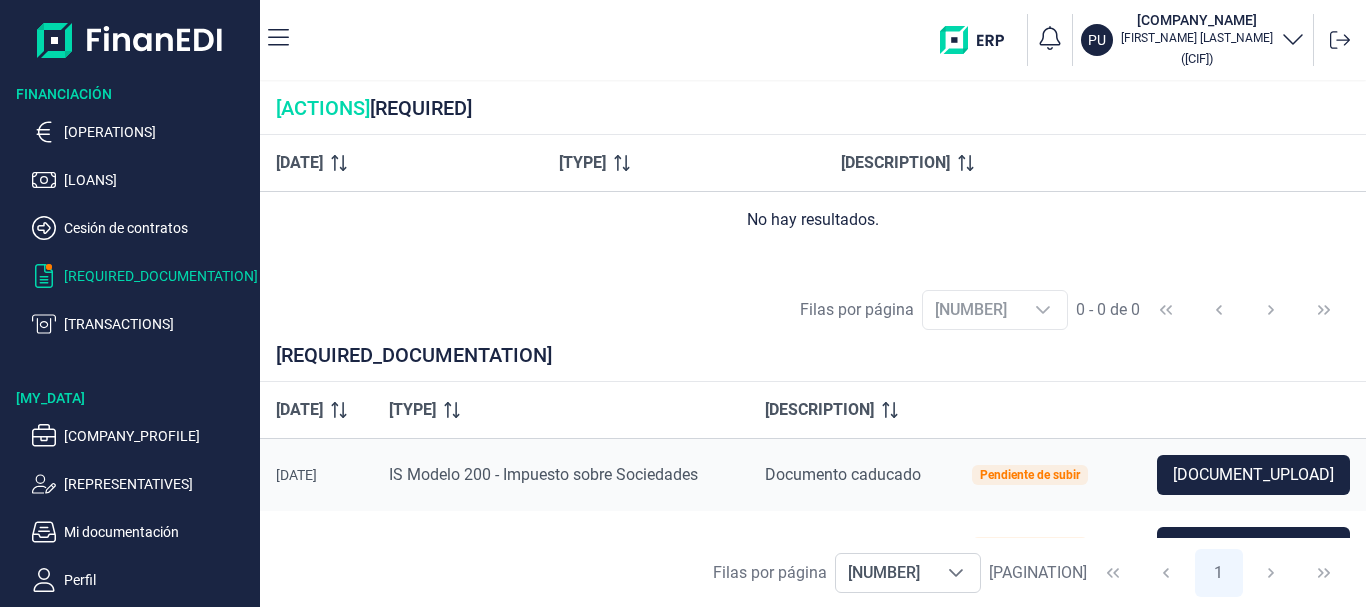 scroll, scrollTop: 0, scrollLeft: 0, axis: both 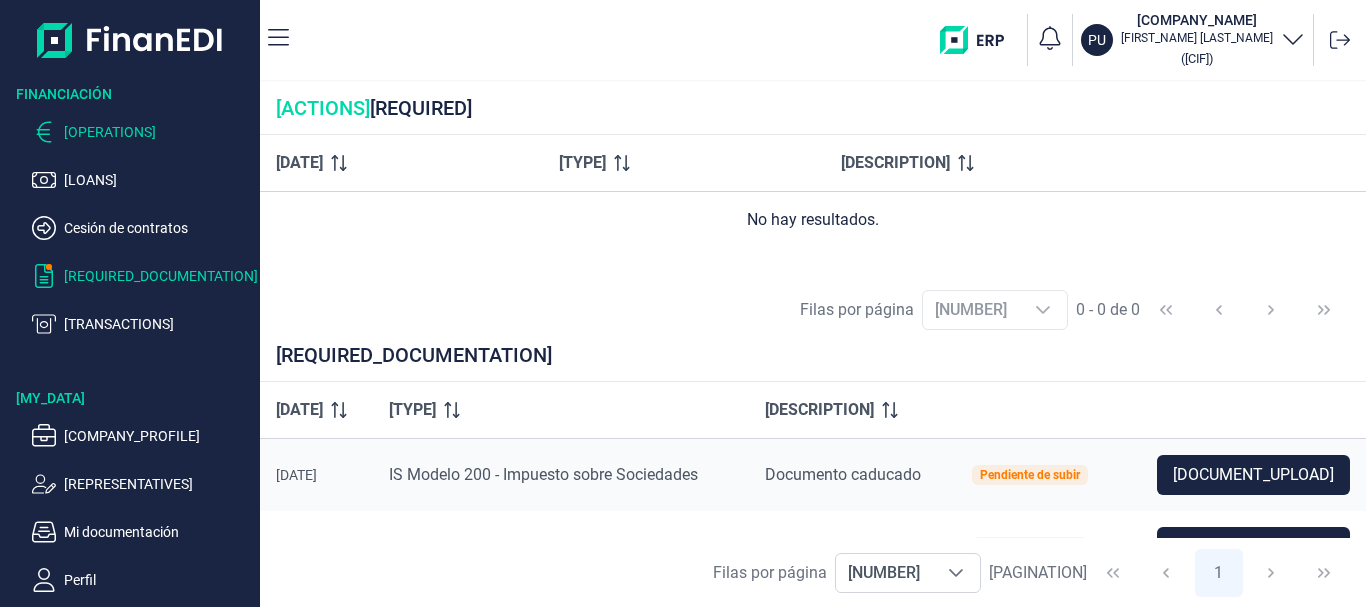 click on "Operaciones" at bounding box center (158, 132) 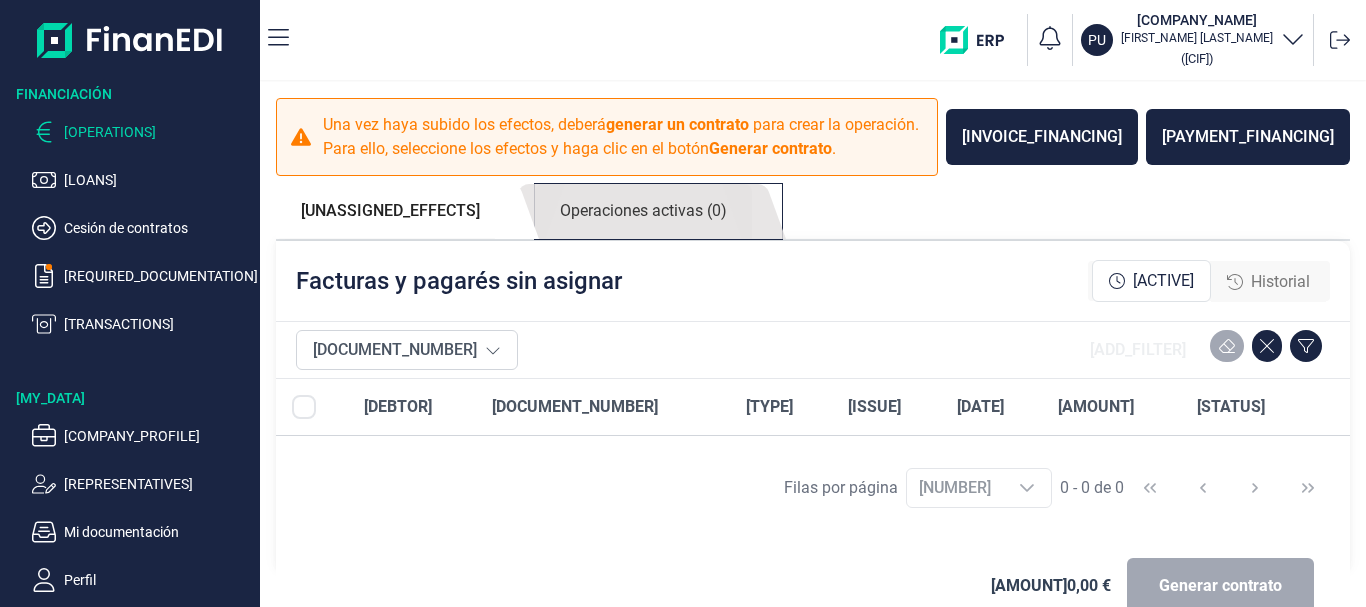 click on "Operaciones activas (0)" at bounding box center (390, 211) 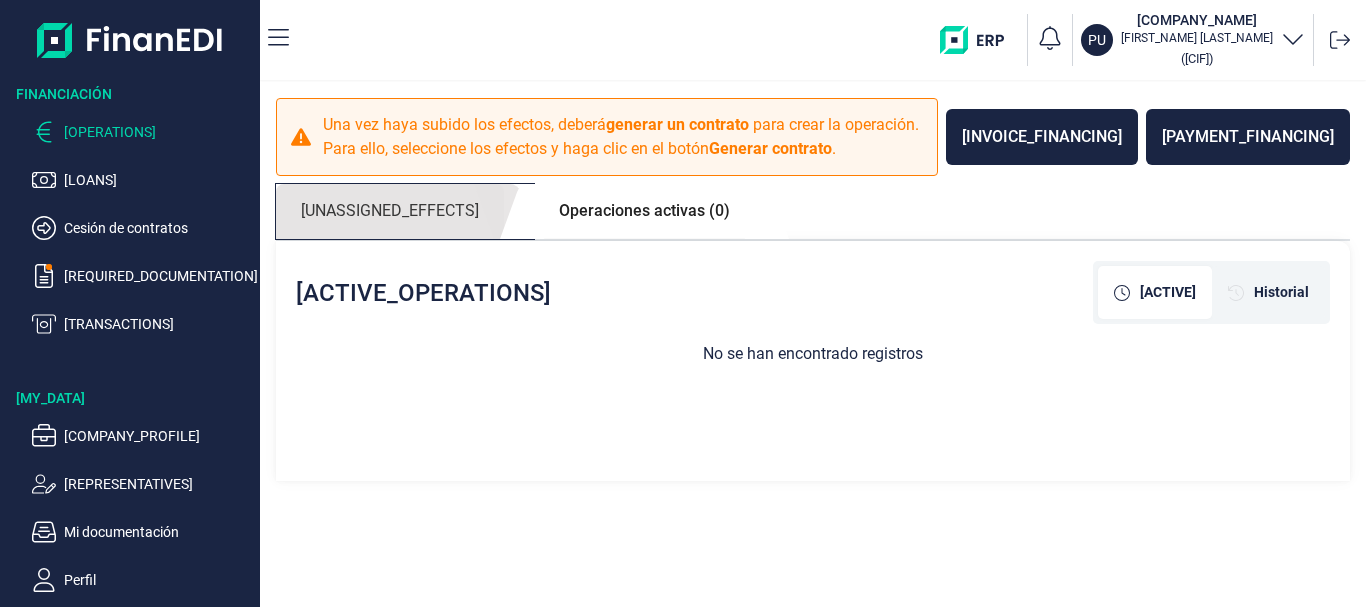 click on "Efectos sin asignar  (0)" at bounding box center [390, 211] 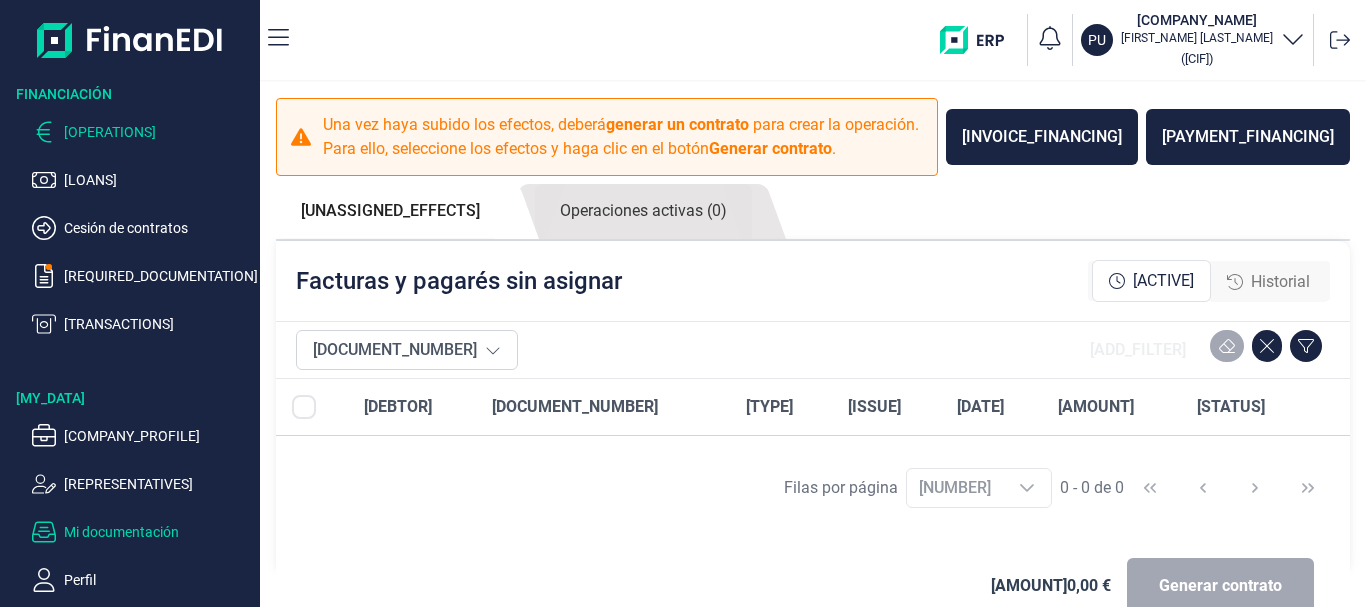 click on "Mi documentación" at bounding box center [158, 180] 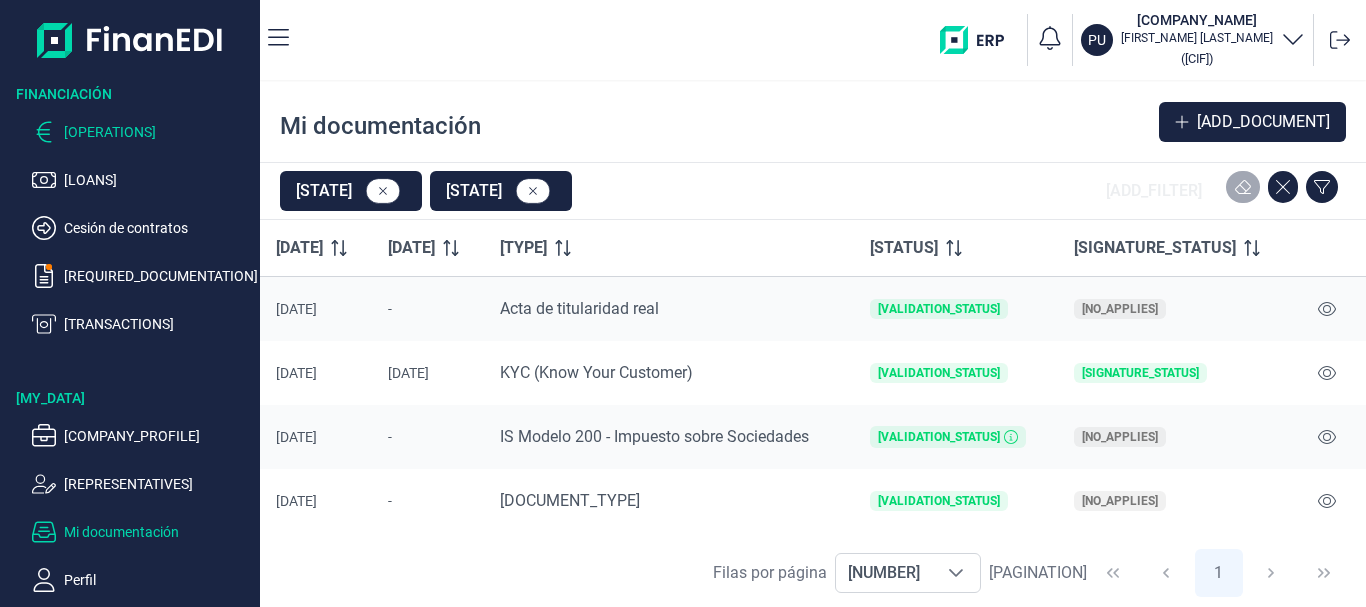 click on "Operaciones" at bounding box center [158, 132] 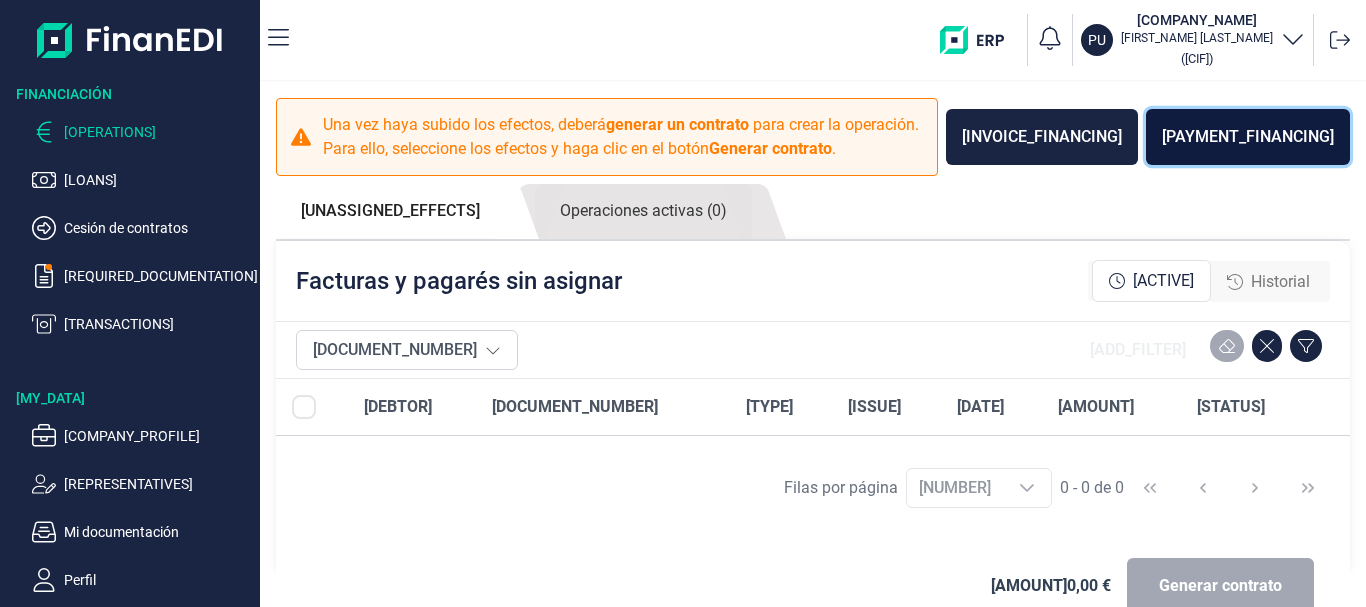 click on "Financiar pagaré" at bounding box center (1248, 137) 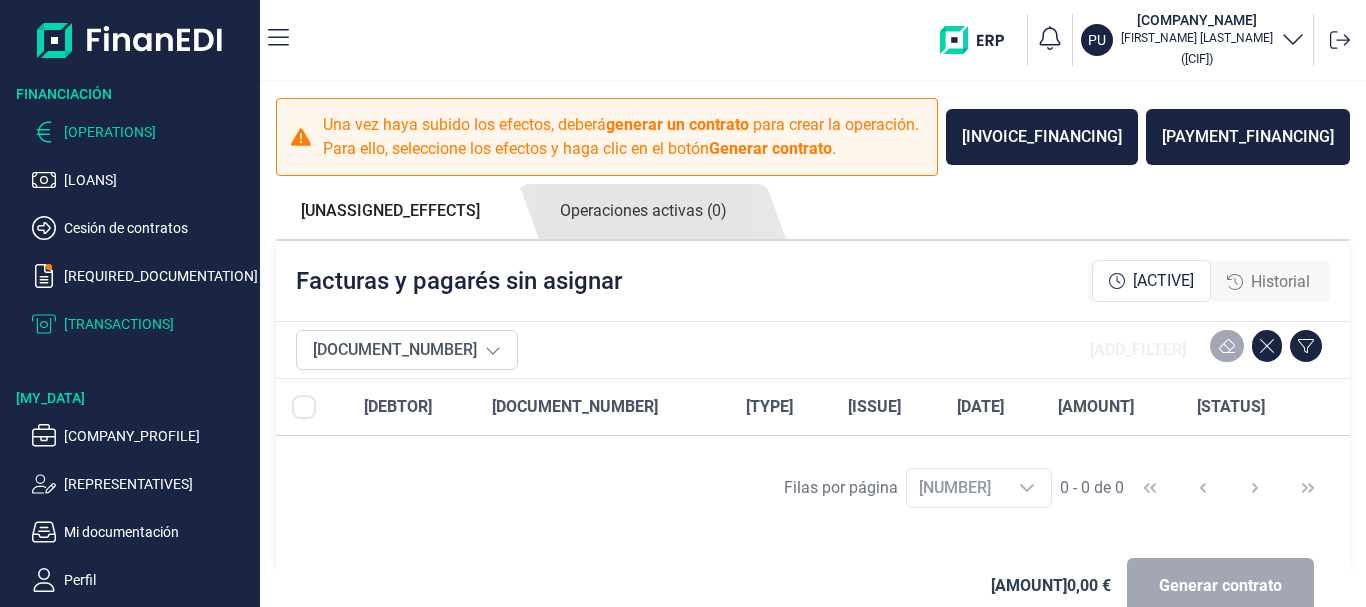 click on "Transacciones" at bounding box center (158, 180) 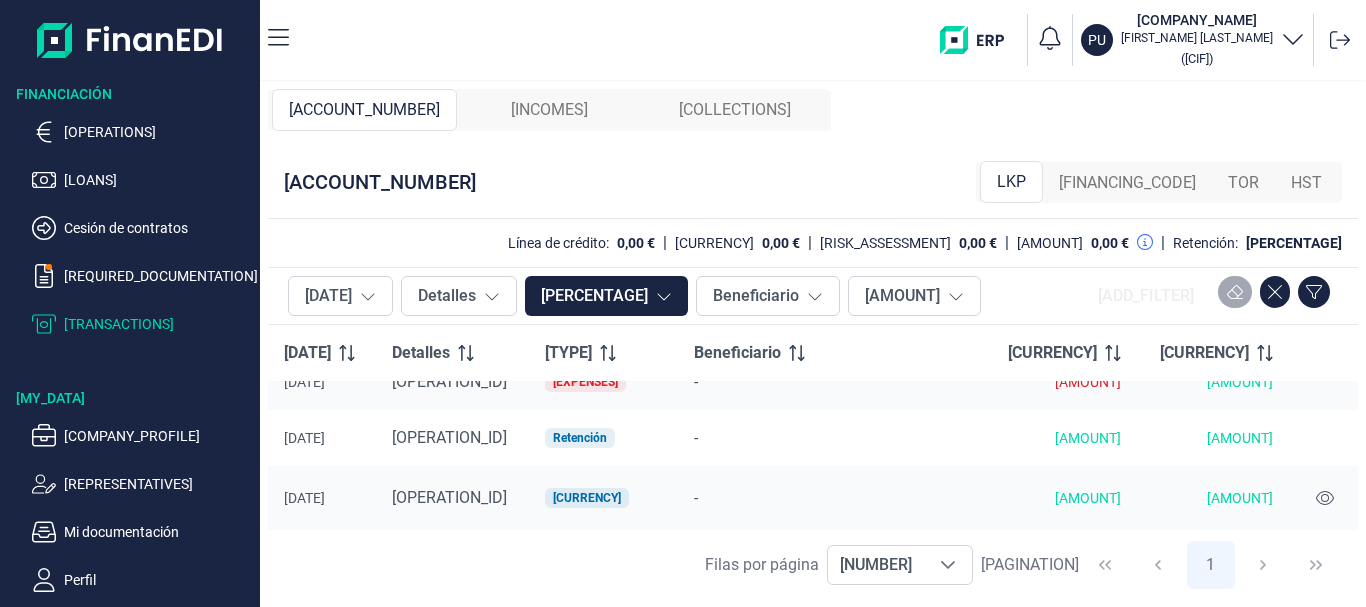 scroll, scrollTop: 300, scrollLeft: 0, axis: vertical 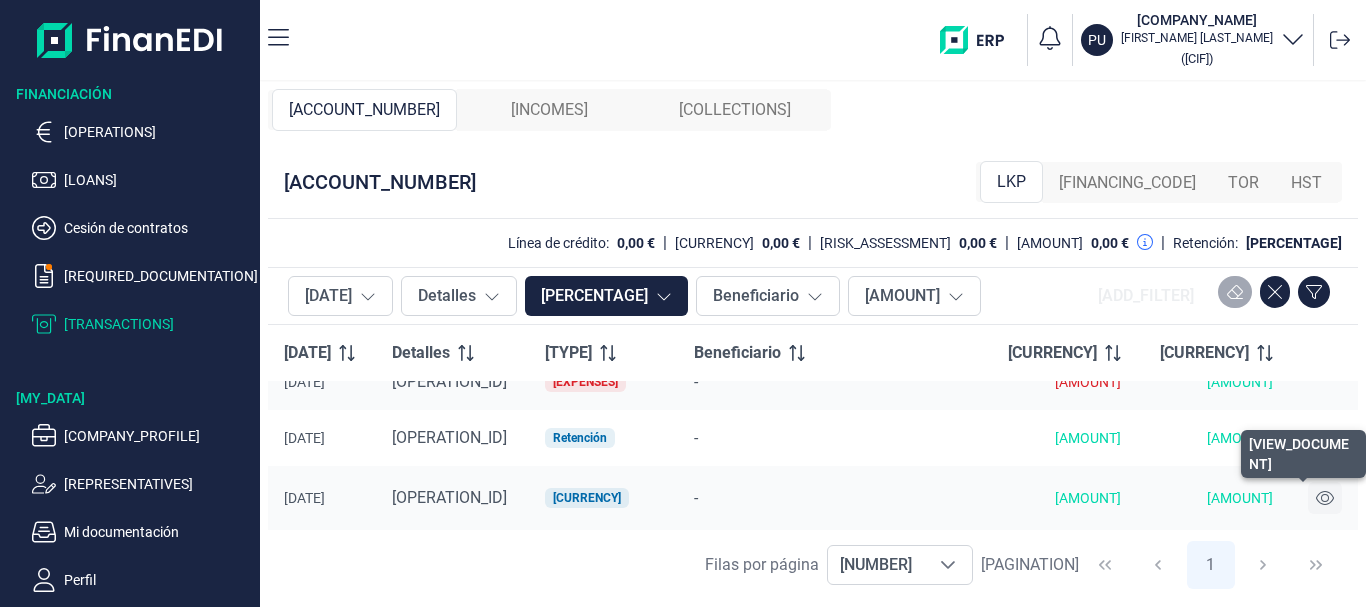 click at bounding box center (1325, 498) 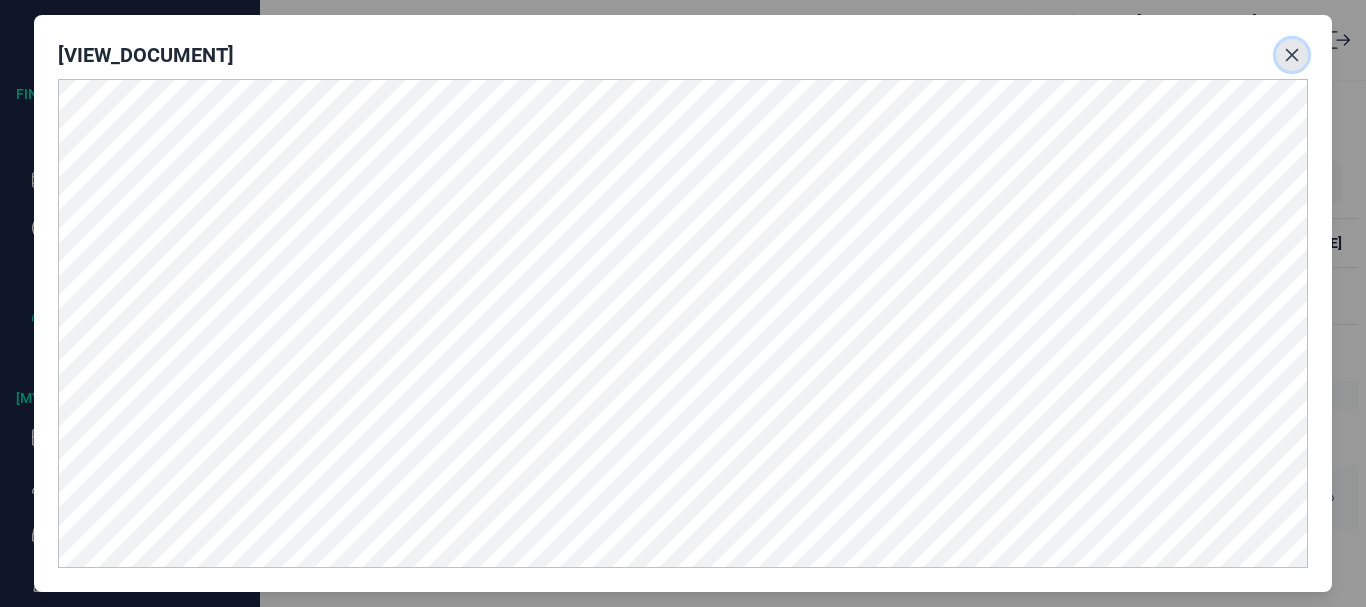 click at bounding box center [1292, 55] 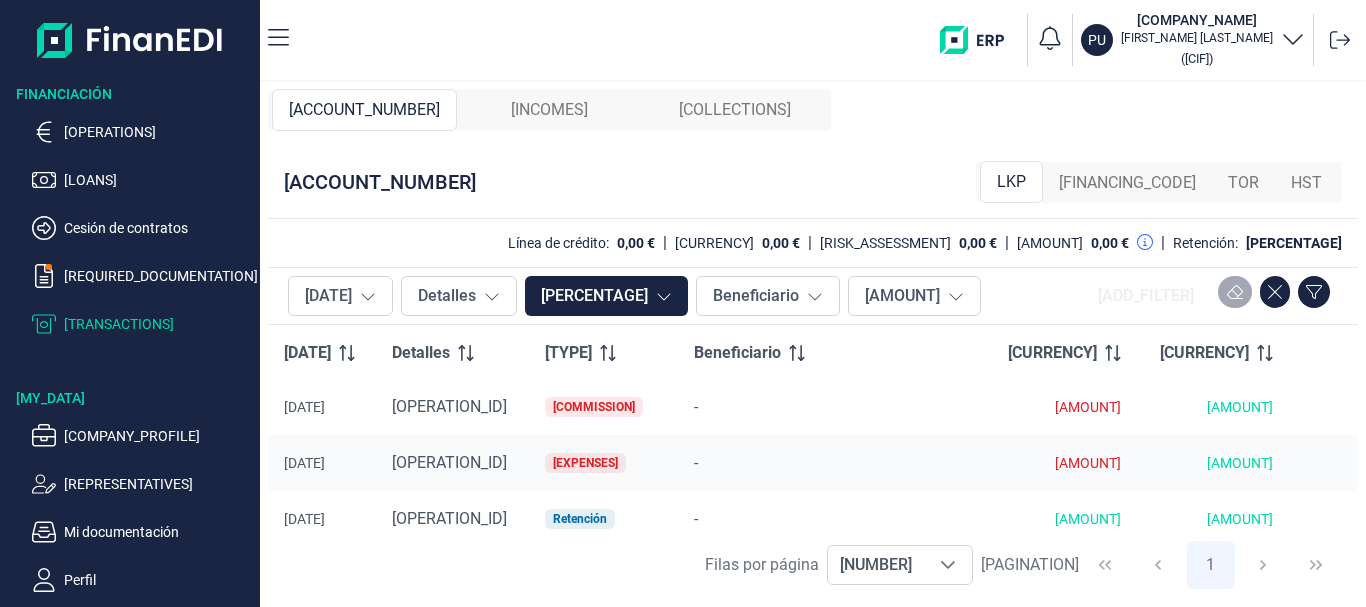 scroll, scrollTop: 0, scrollLeft: 0, axis: both 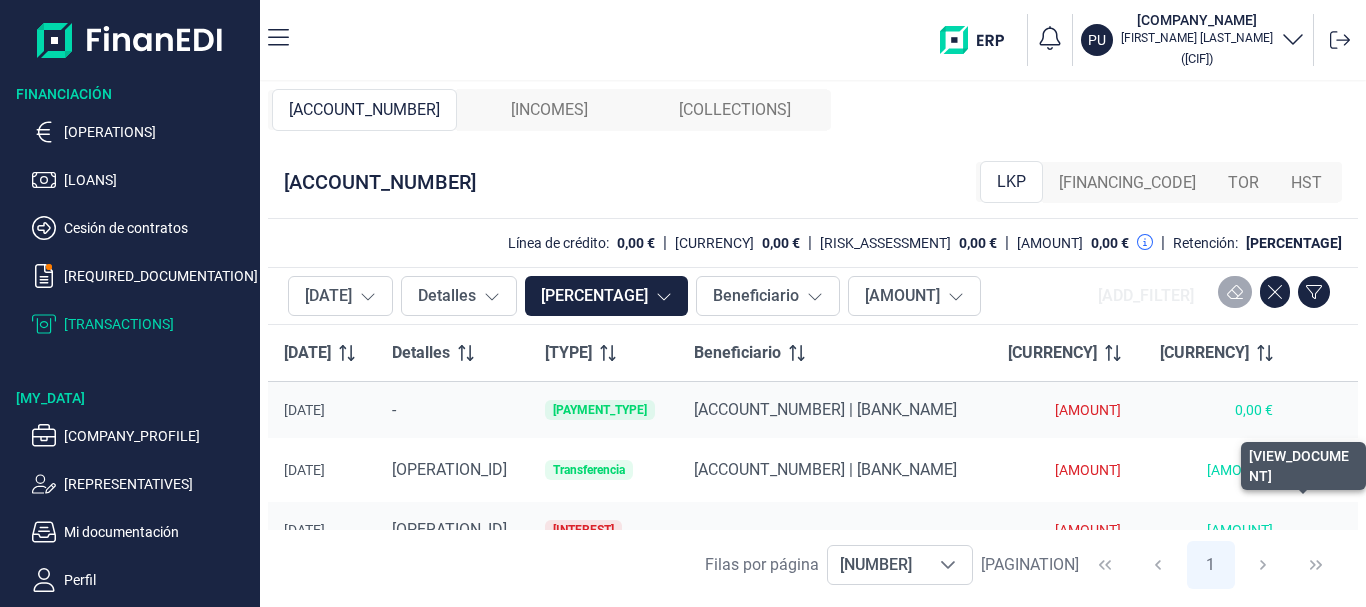 click at bounding box center [1325, 470] 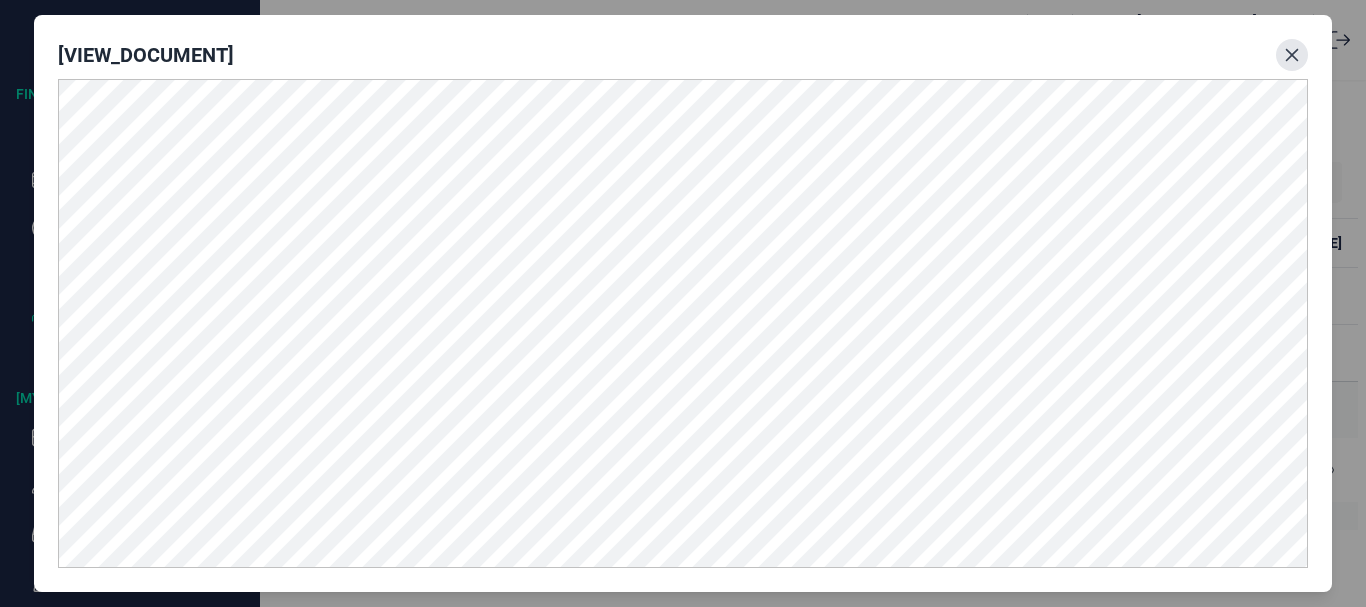 click at bounding box center (1292, 55) 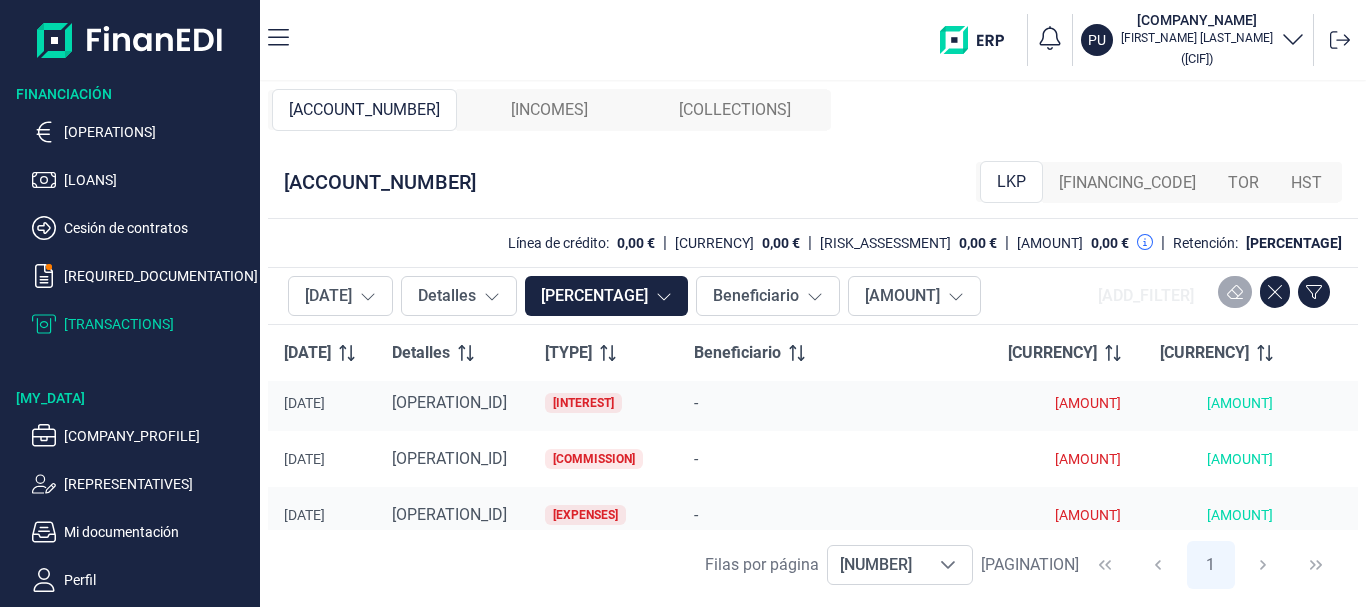 scroll, scrollTop: 0, scrollLeft: 0, axis: both 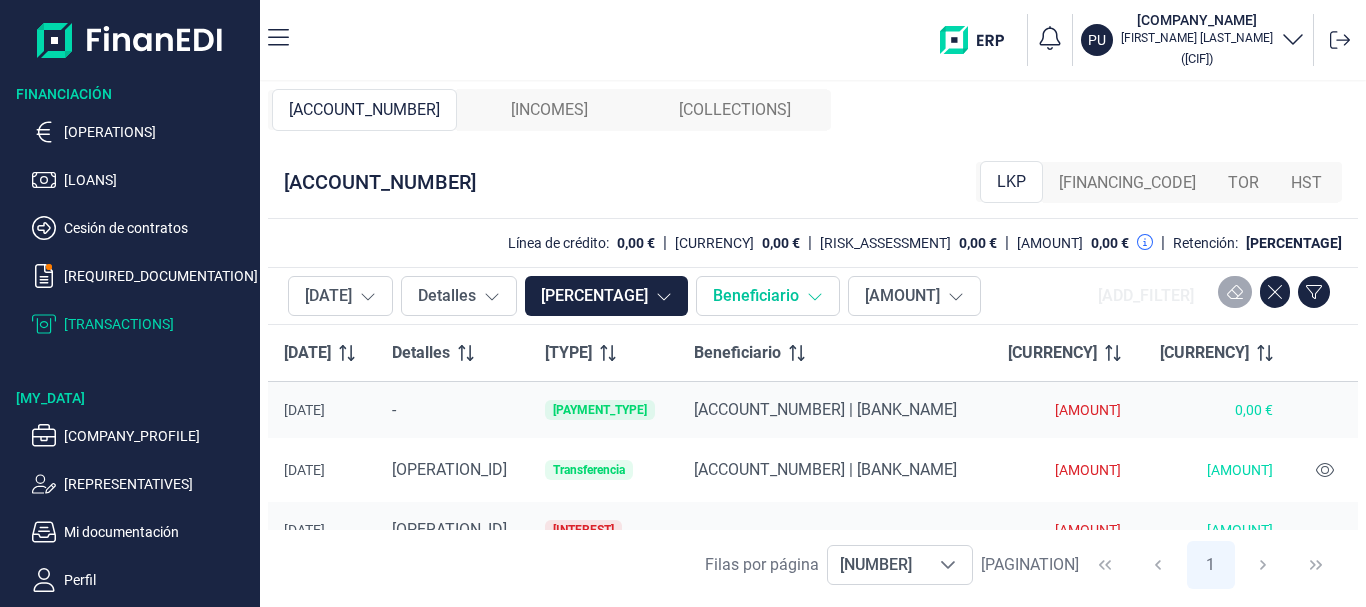 click on "Beneficiario" at bounding box center (340, 296) 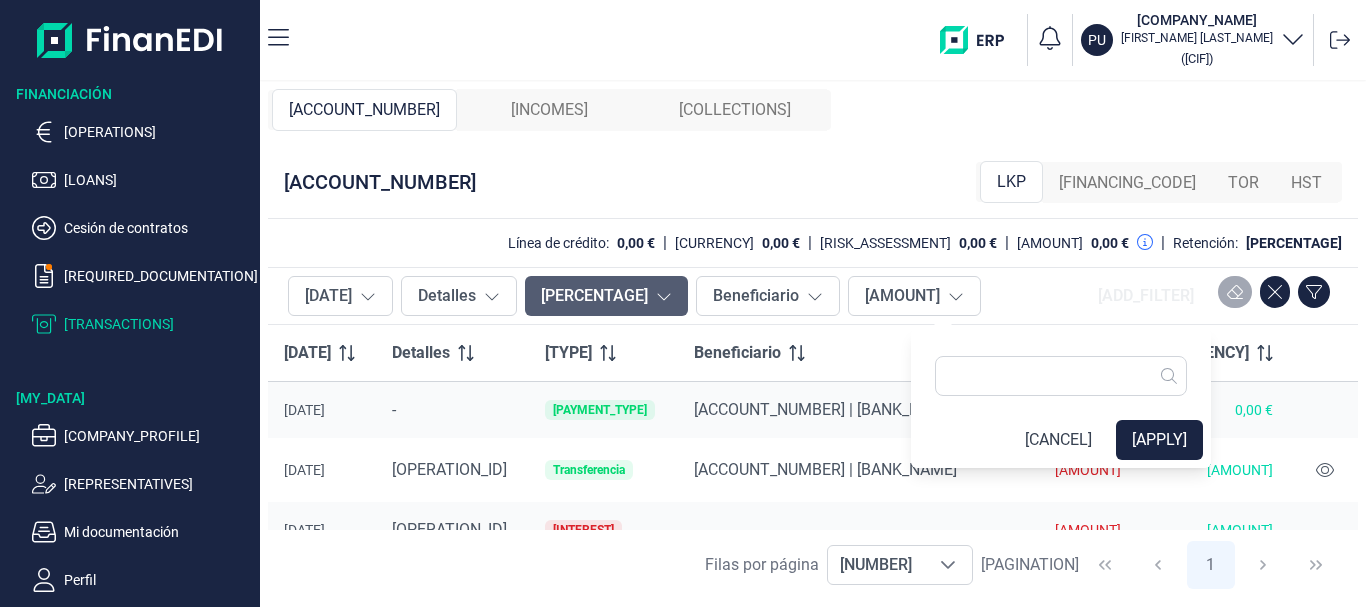 click on "Tipo: Nominal (sin retención), Retención , +13" at bounding box center (606, 296) 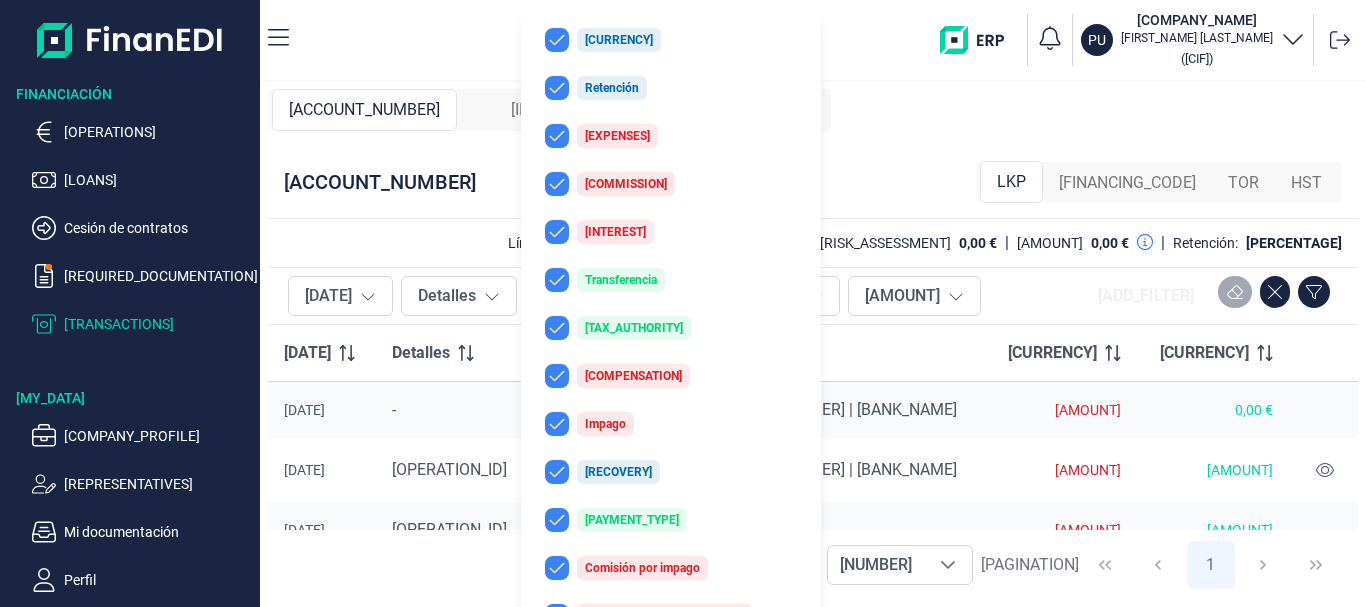 click on "Tipo: Nominal (sin retención), Retención , +13" at bounding box center [606, 296] 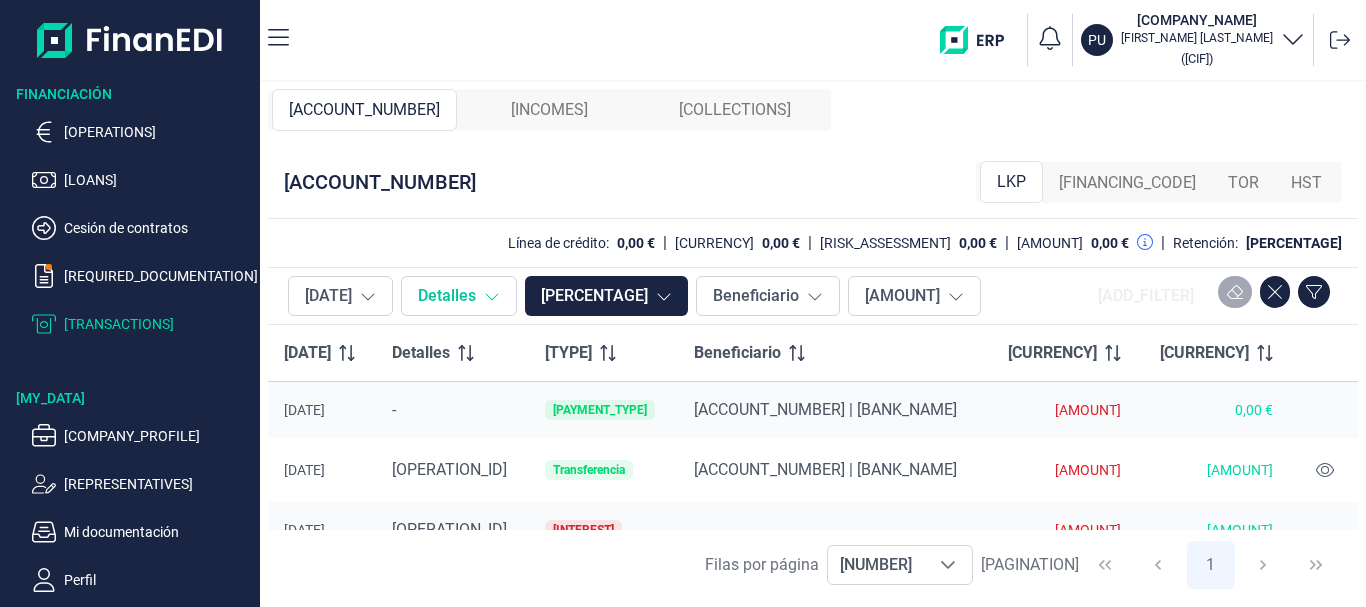 click on "Detalles" at bounding box center [340, 296] 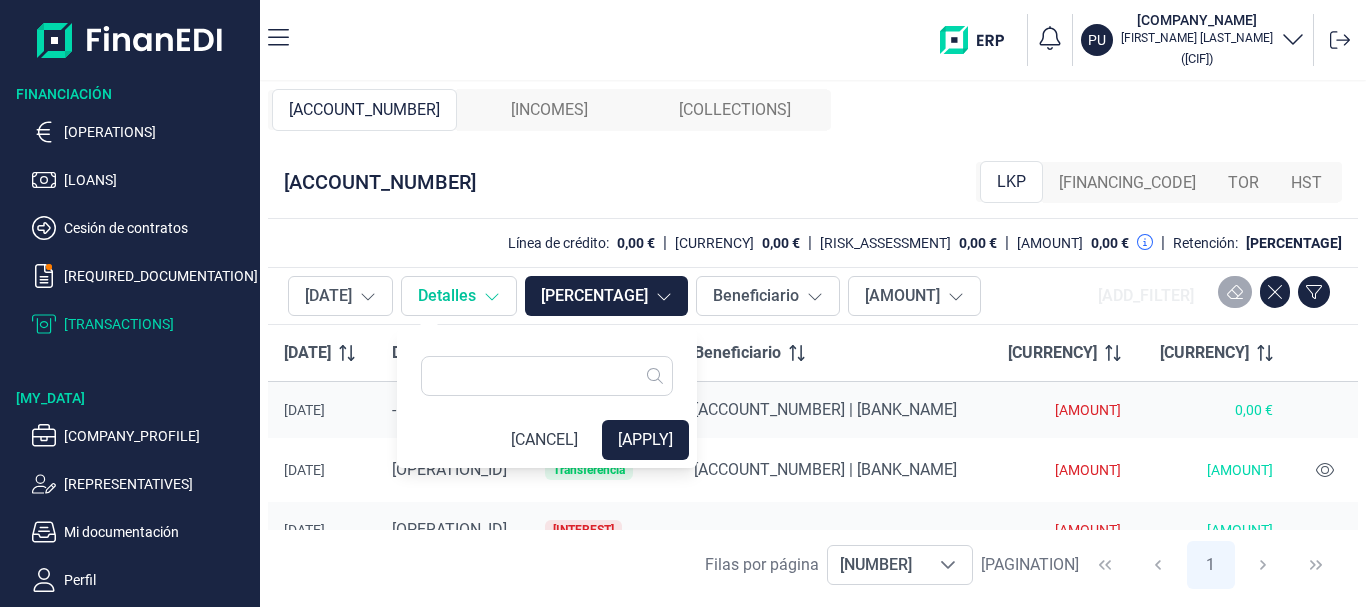click on "Detalles" at bounding box center (340, 296) 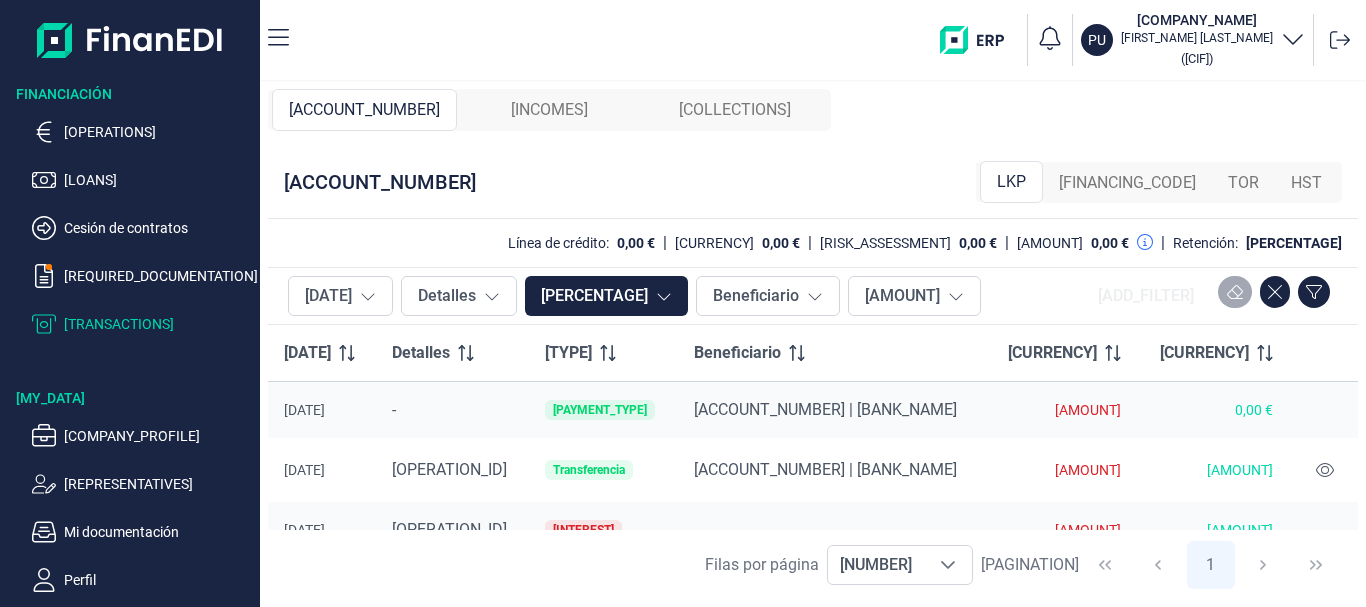 click on "+ Añadir filtro" at bounding box center (1163, 296) 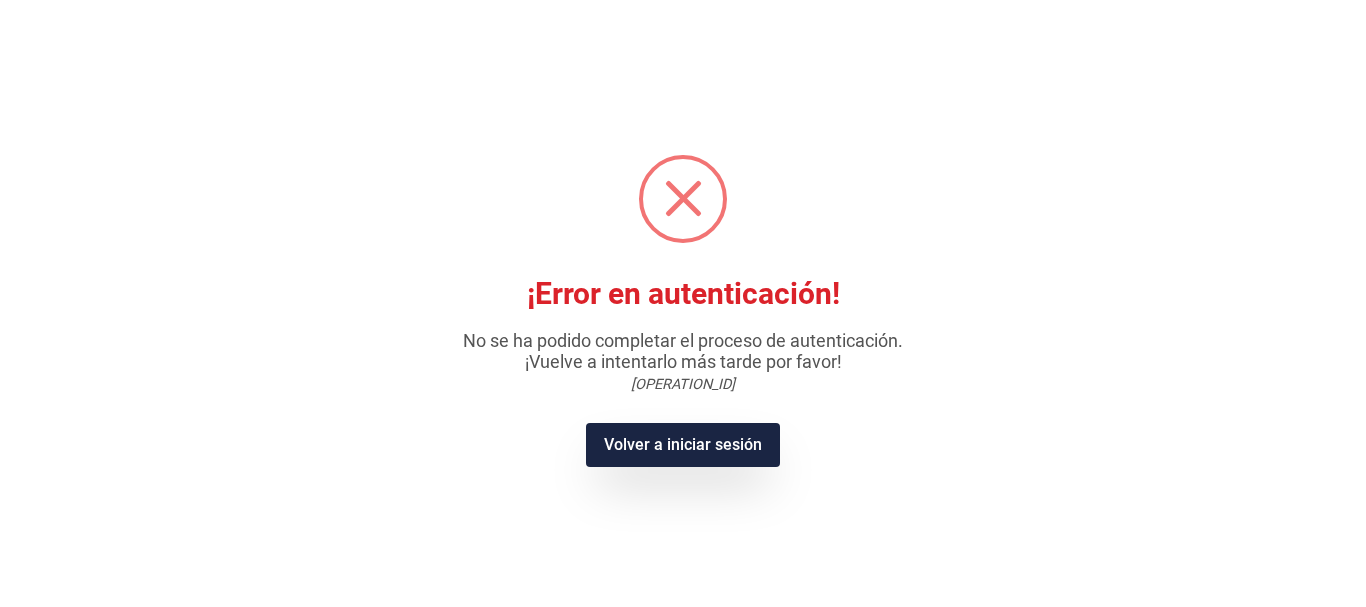click on "Volver a iniciar sesión" at bounding box center (682, 445) 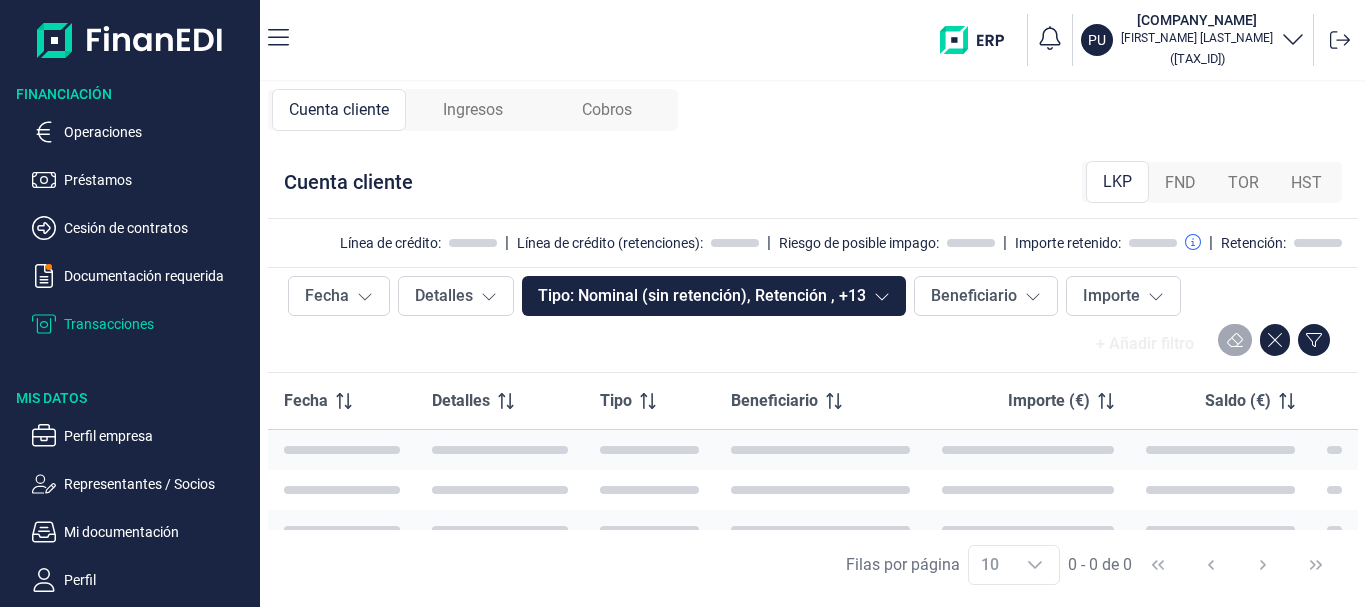 scroll, scrollTop: 0, scrollLeft: 0, axis: both 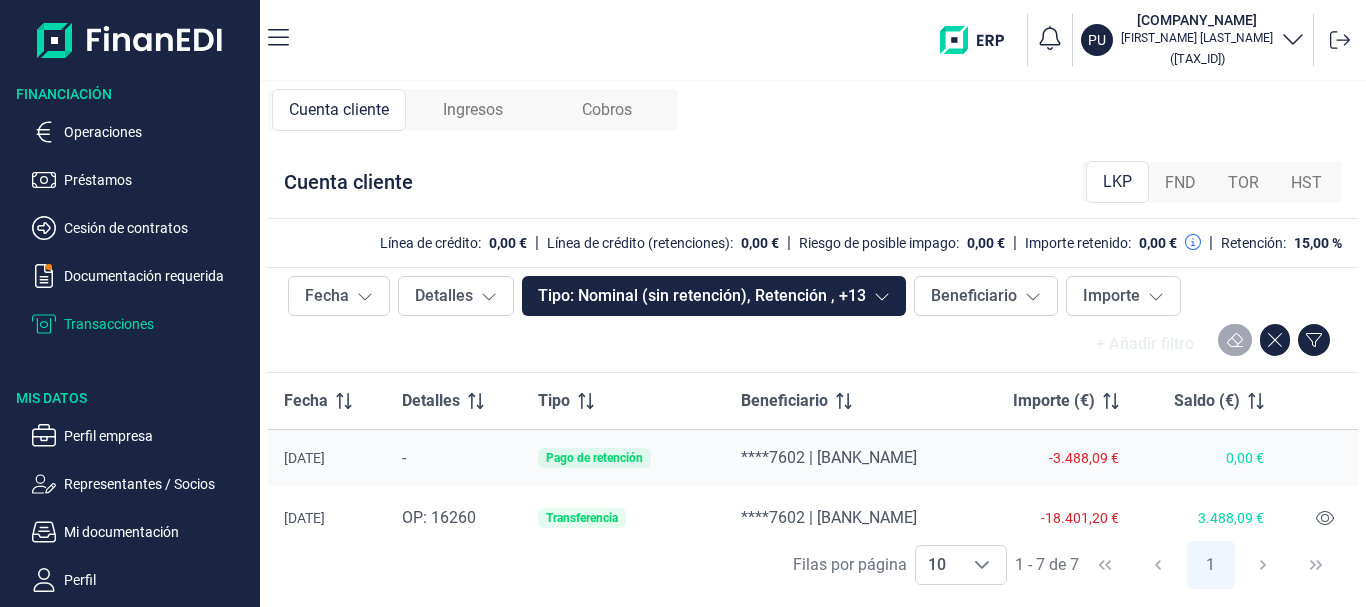 click on "FND" at bounding box center (1180, 183) 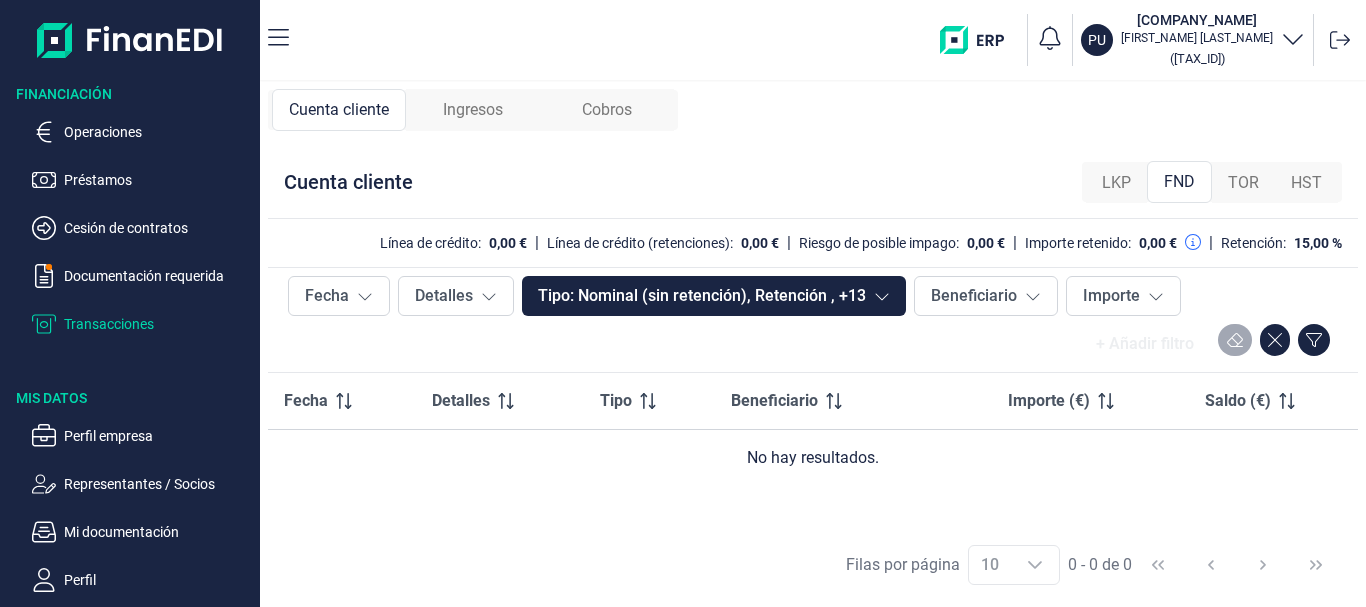 click on "TOR" at bounding box center [1243, 183] 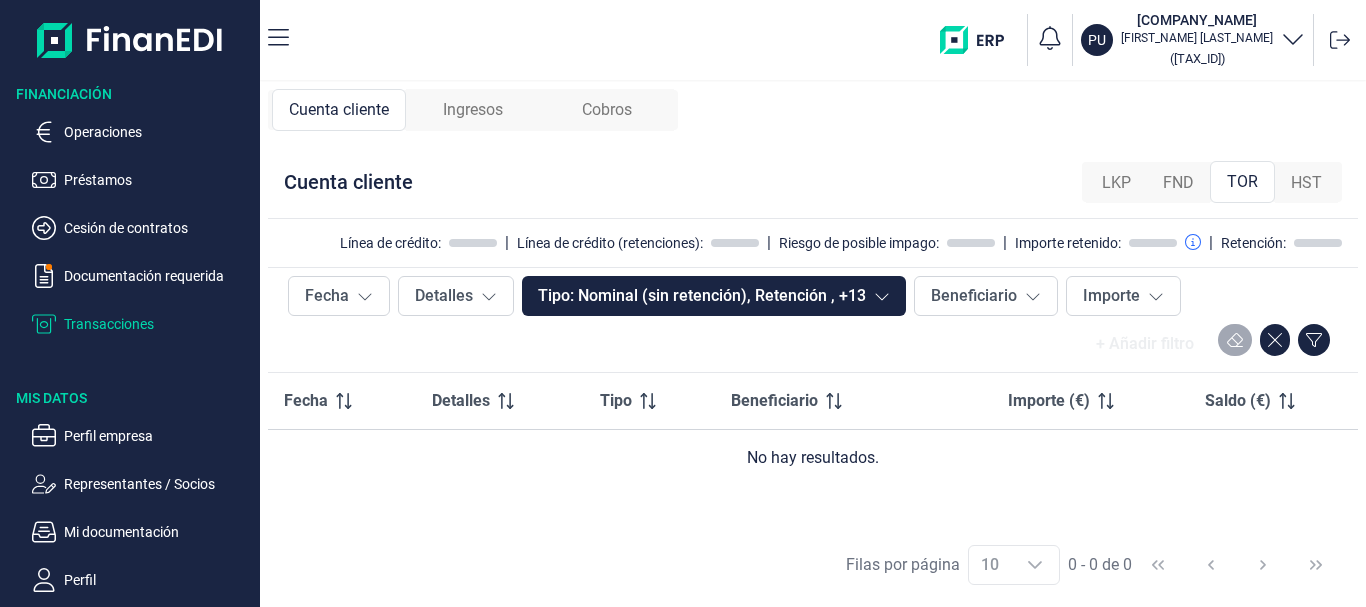 click on "HST" at bounding box center [1306, 183] 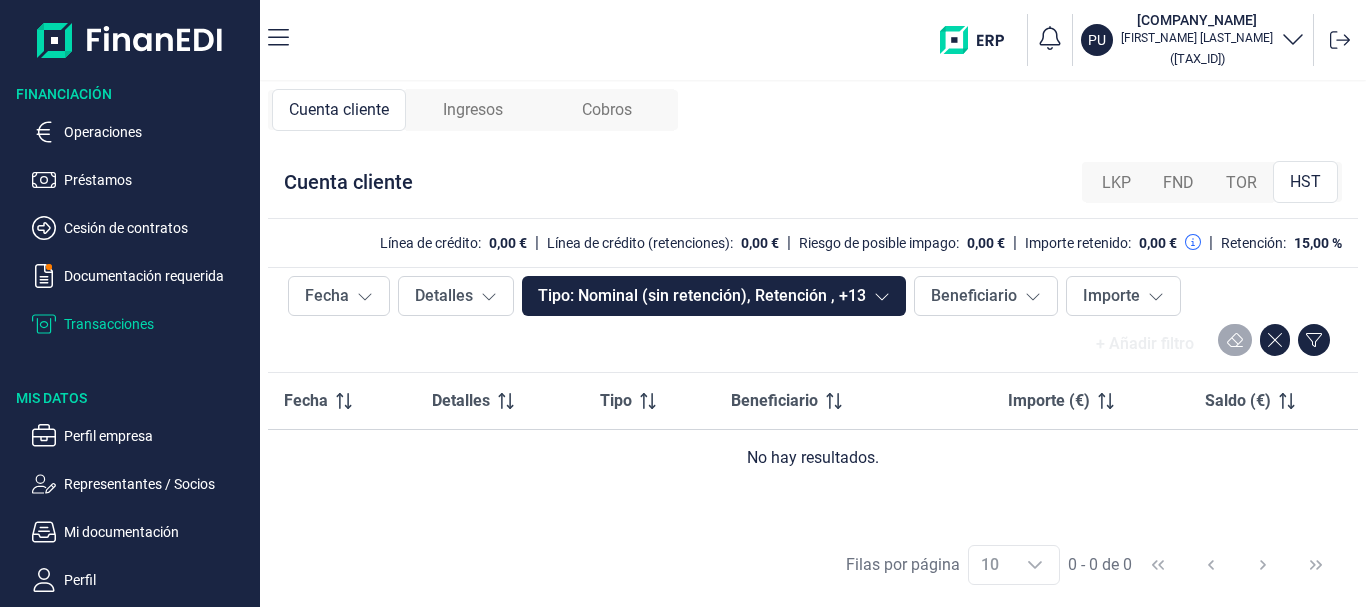 click on "LKP" at bounding box center [1116, 183] 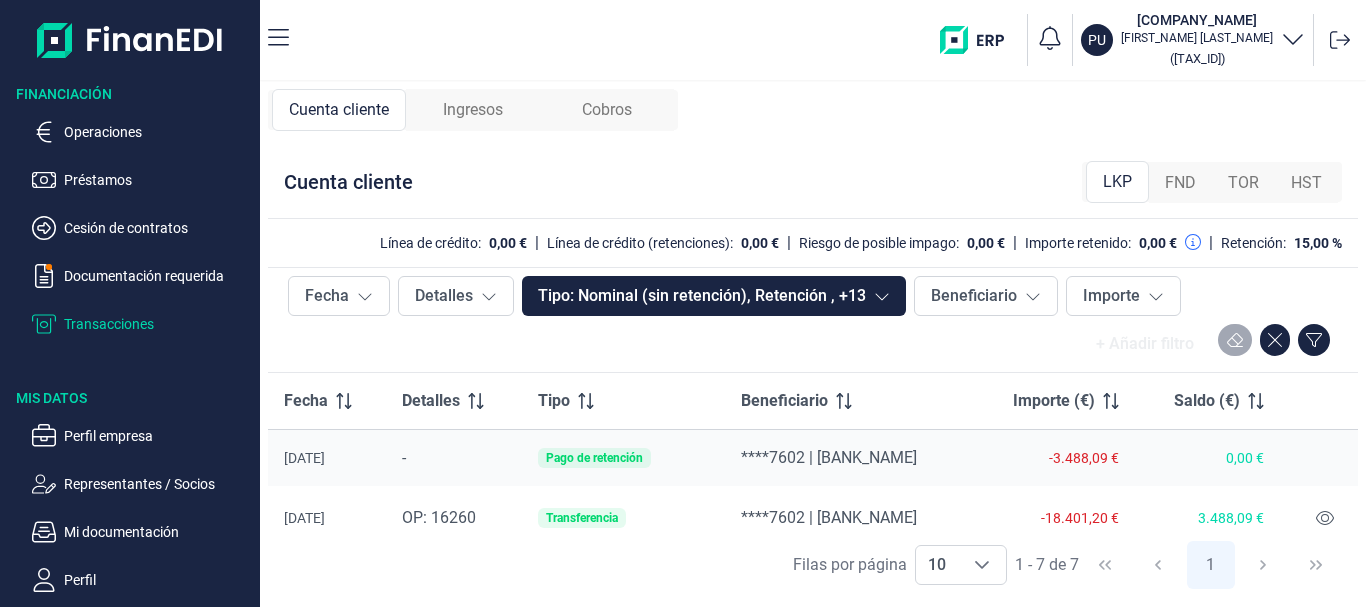 click on "Ingresos" at bounding box center (473, 110) 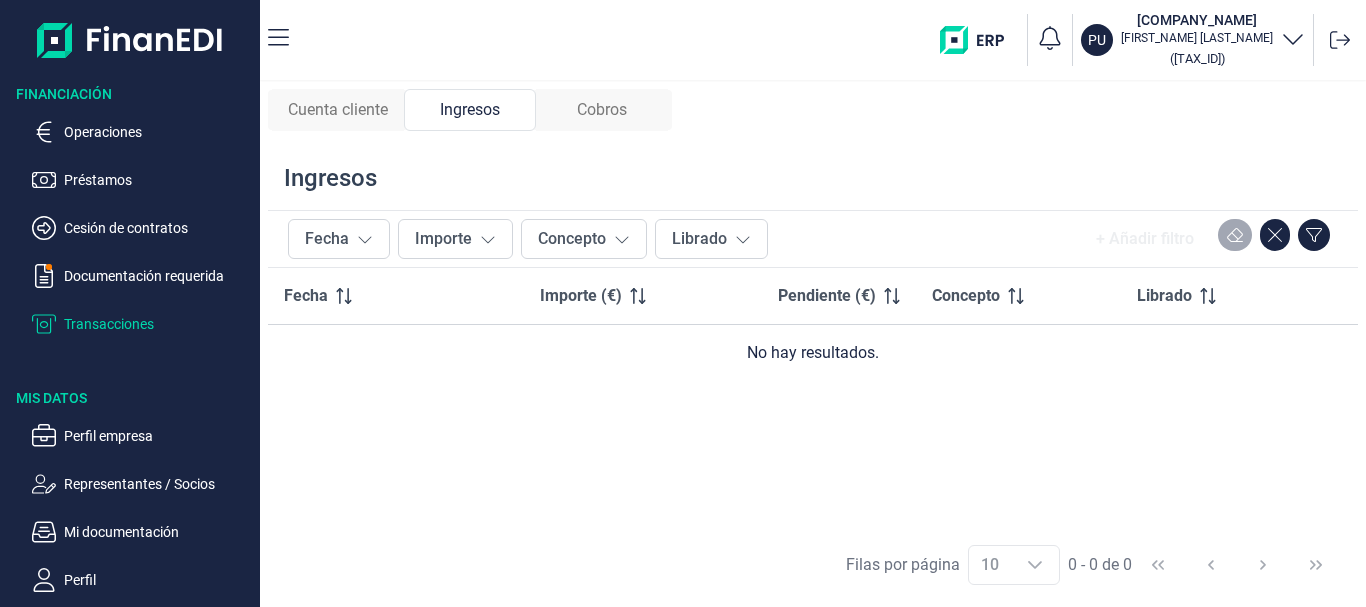 click on "Cobros" at bounding box center [602, 110] 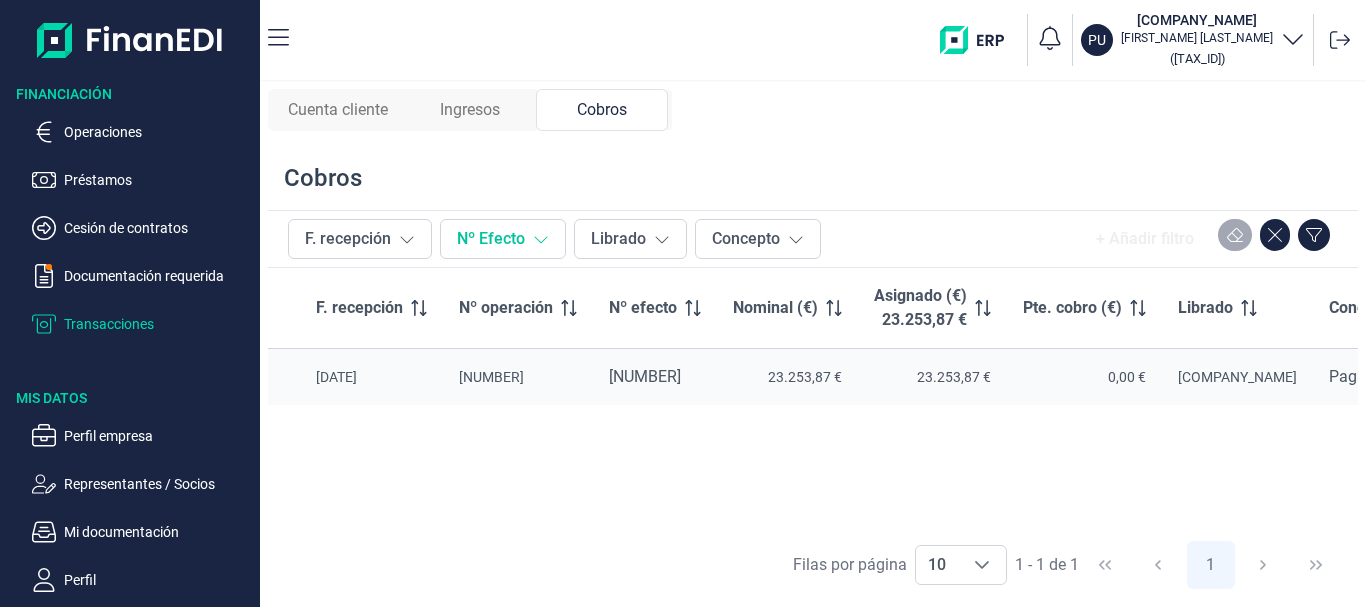click at bounding box center (407, 239) 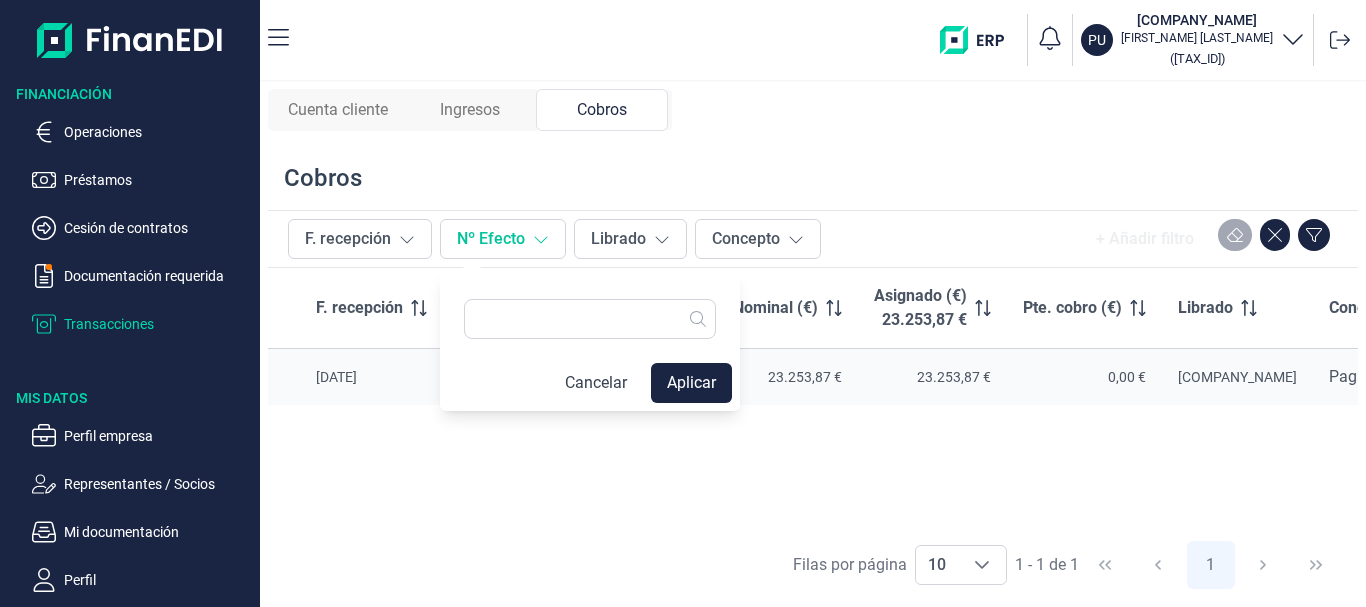 click at bounding box center [407, 239] 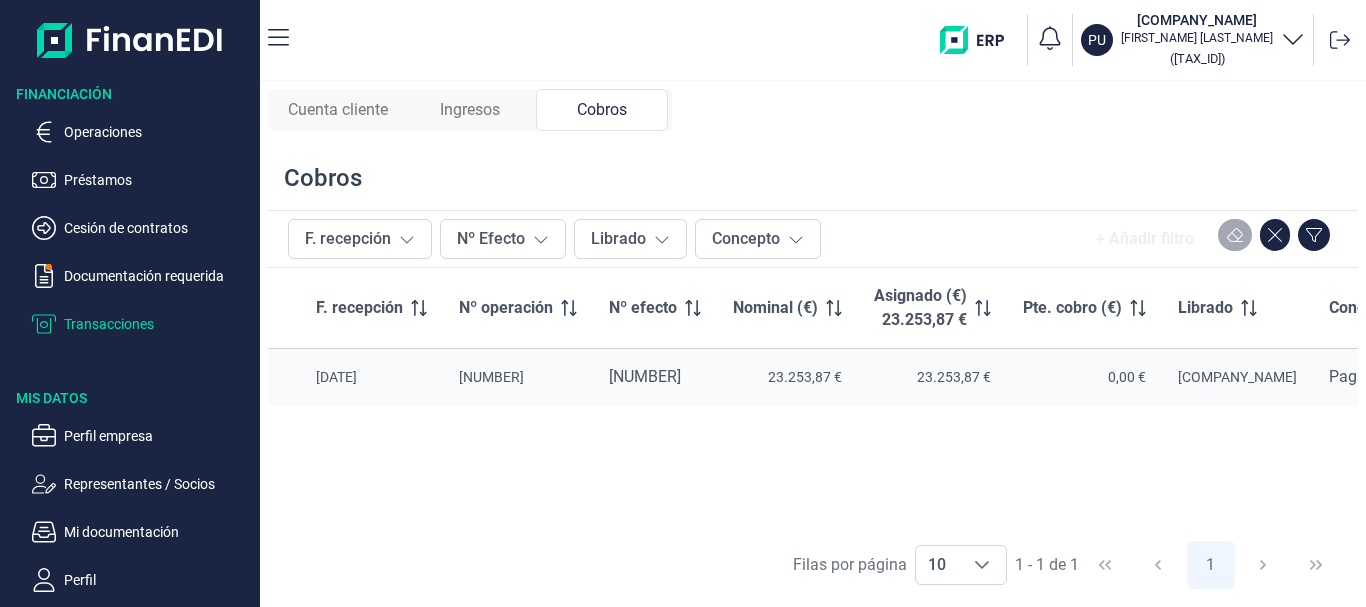 click on "[DATE]" at bounding box center (371, 377) 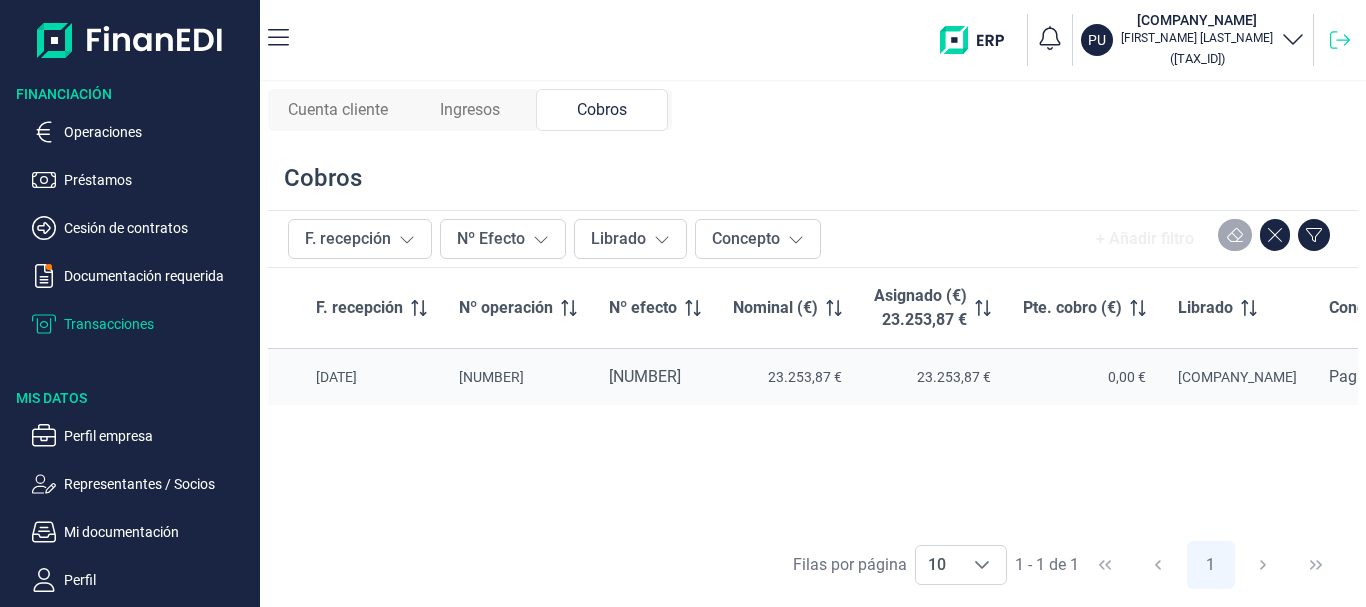 click at bounding box center (1340, 40) 